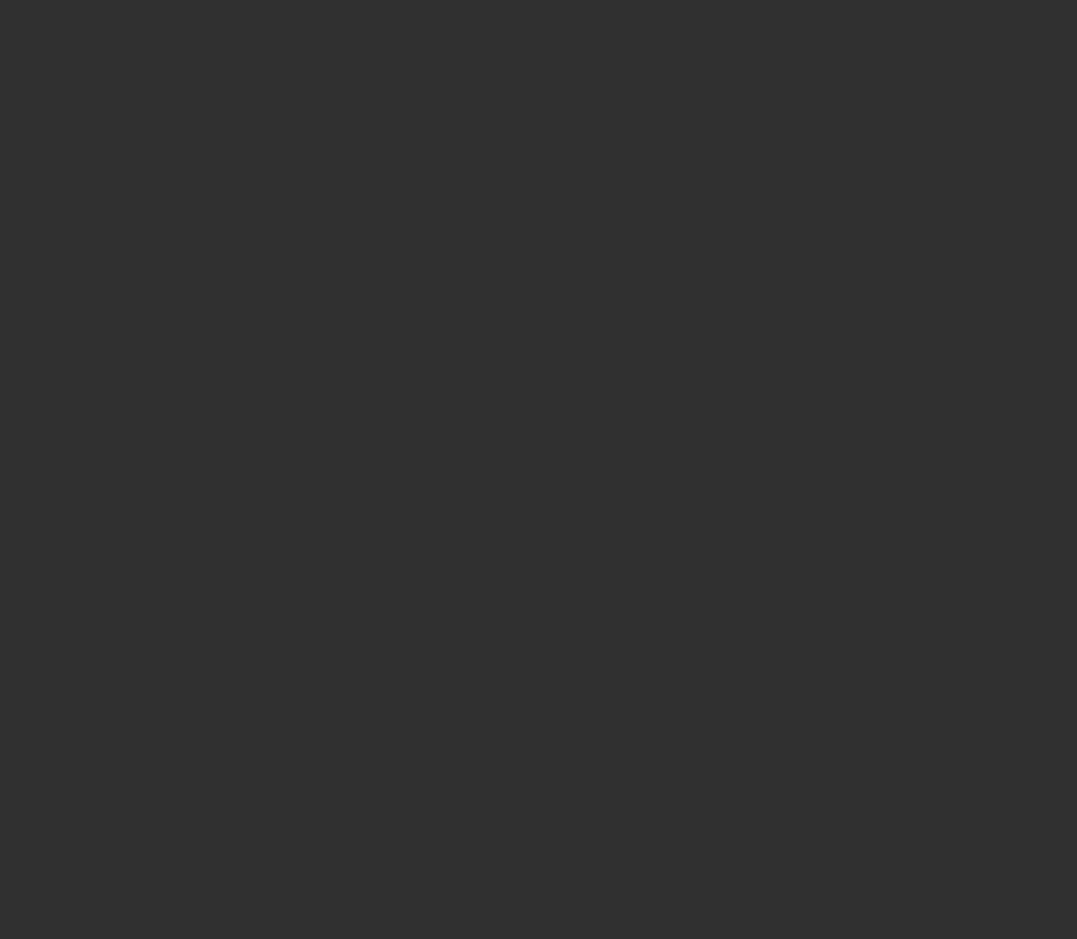 scroll, scrollTop: 0, scrollLeft: 0, axis: both 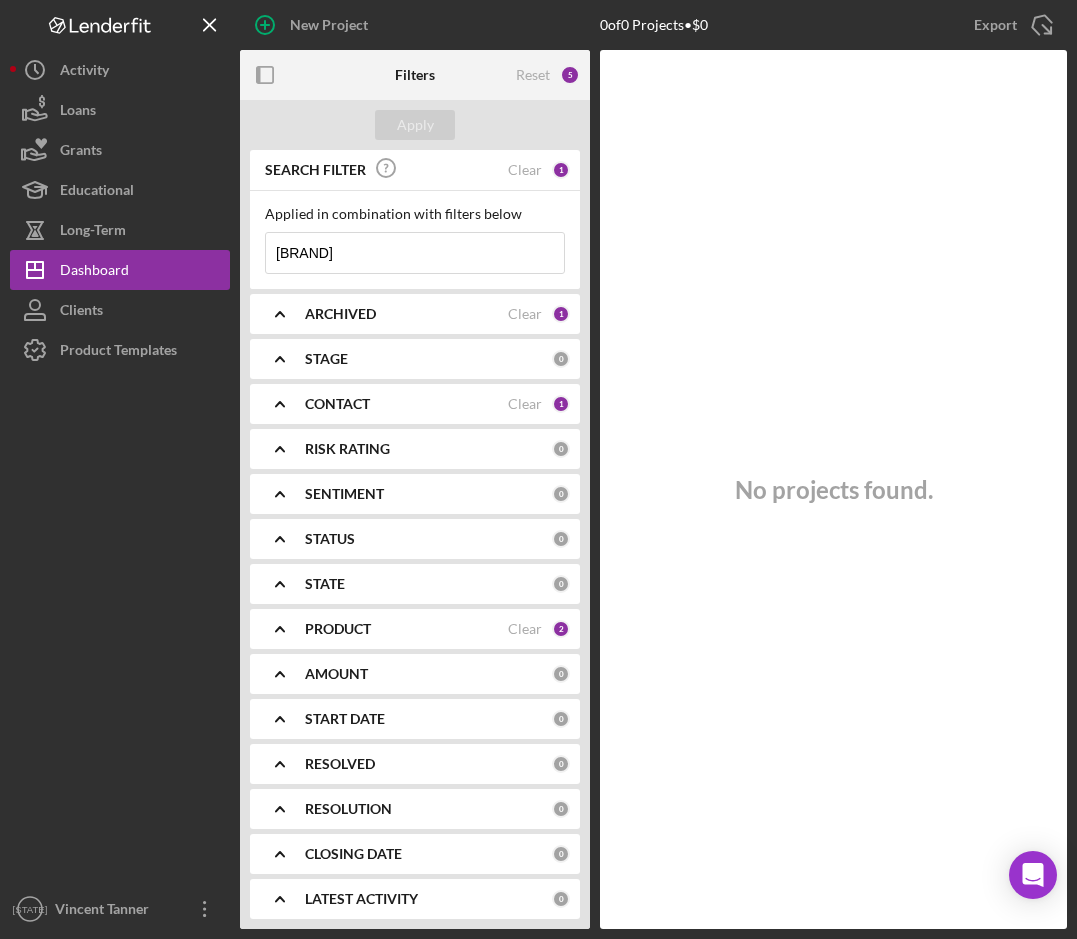 type 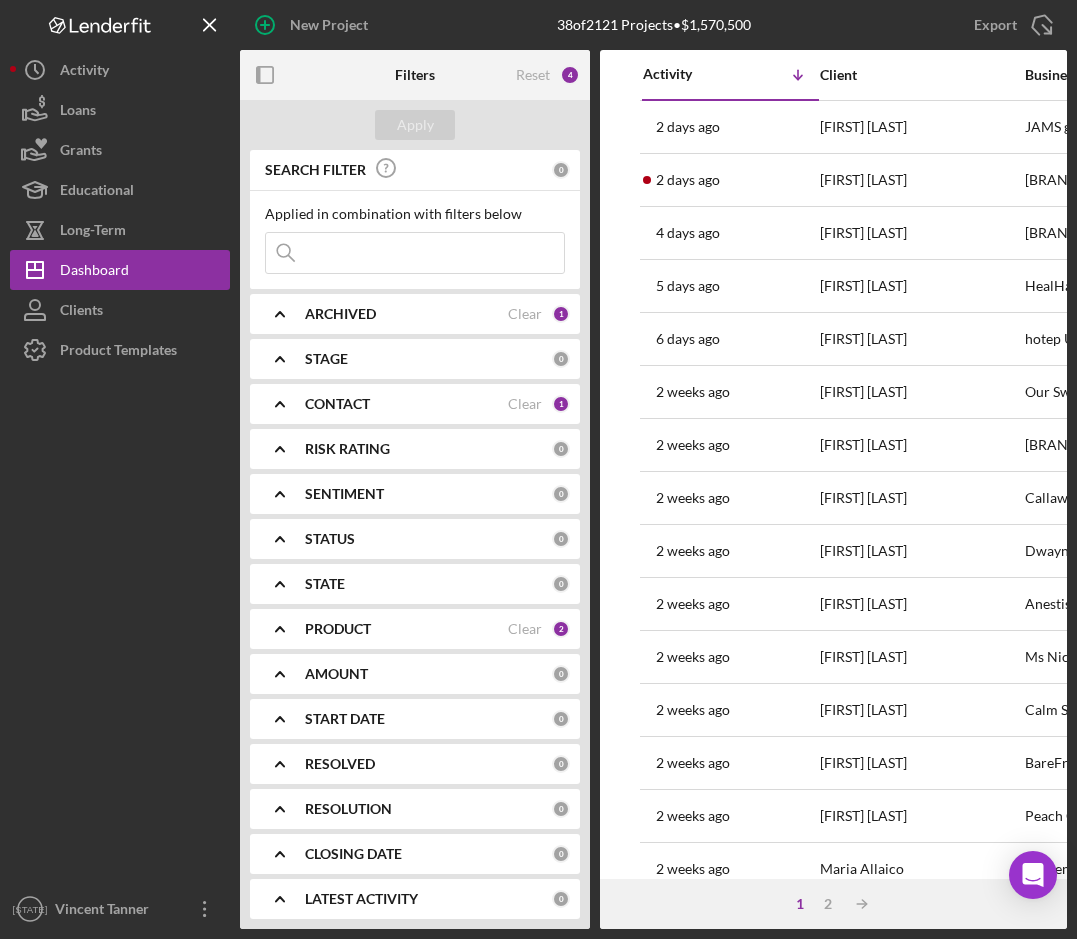 click at bounding box center (415, 253) 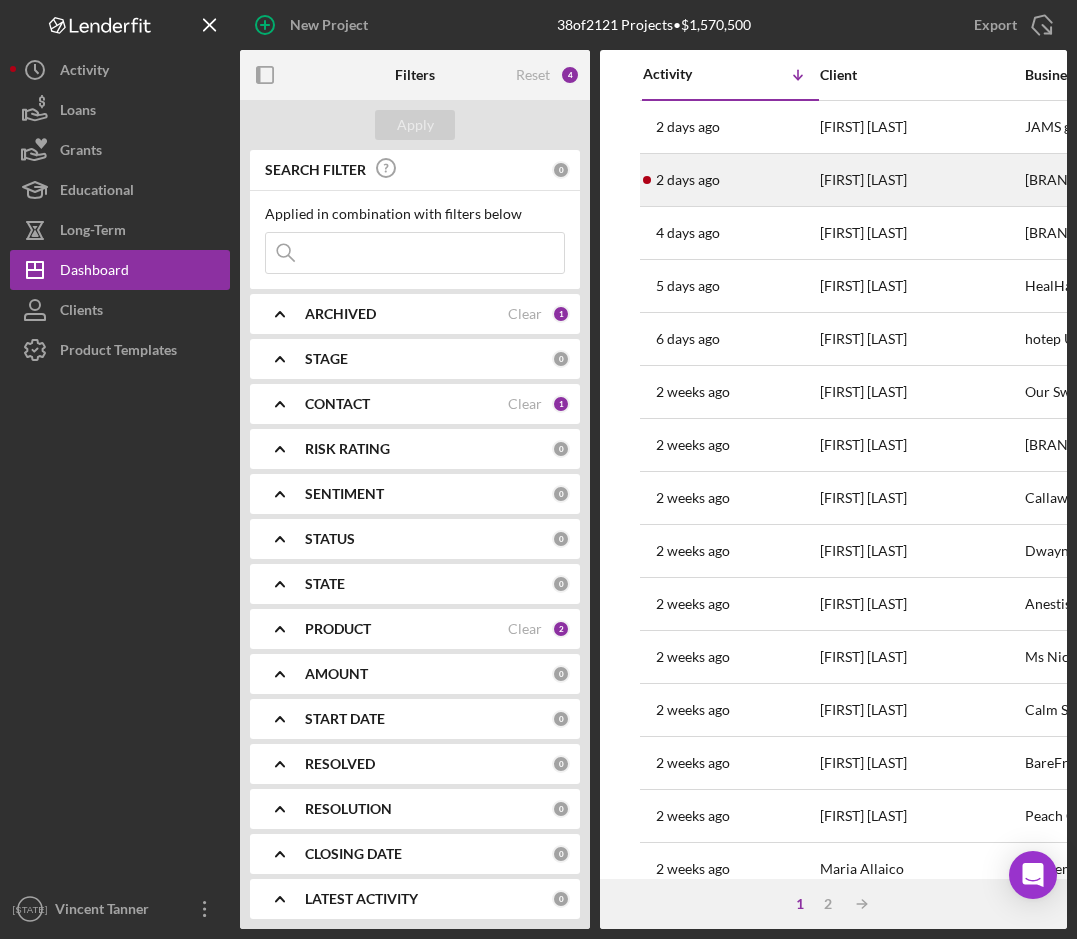 click on "[FIRST] [LAST]" at bounding box center (920, 180) 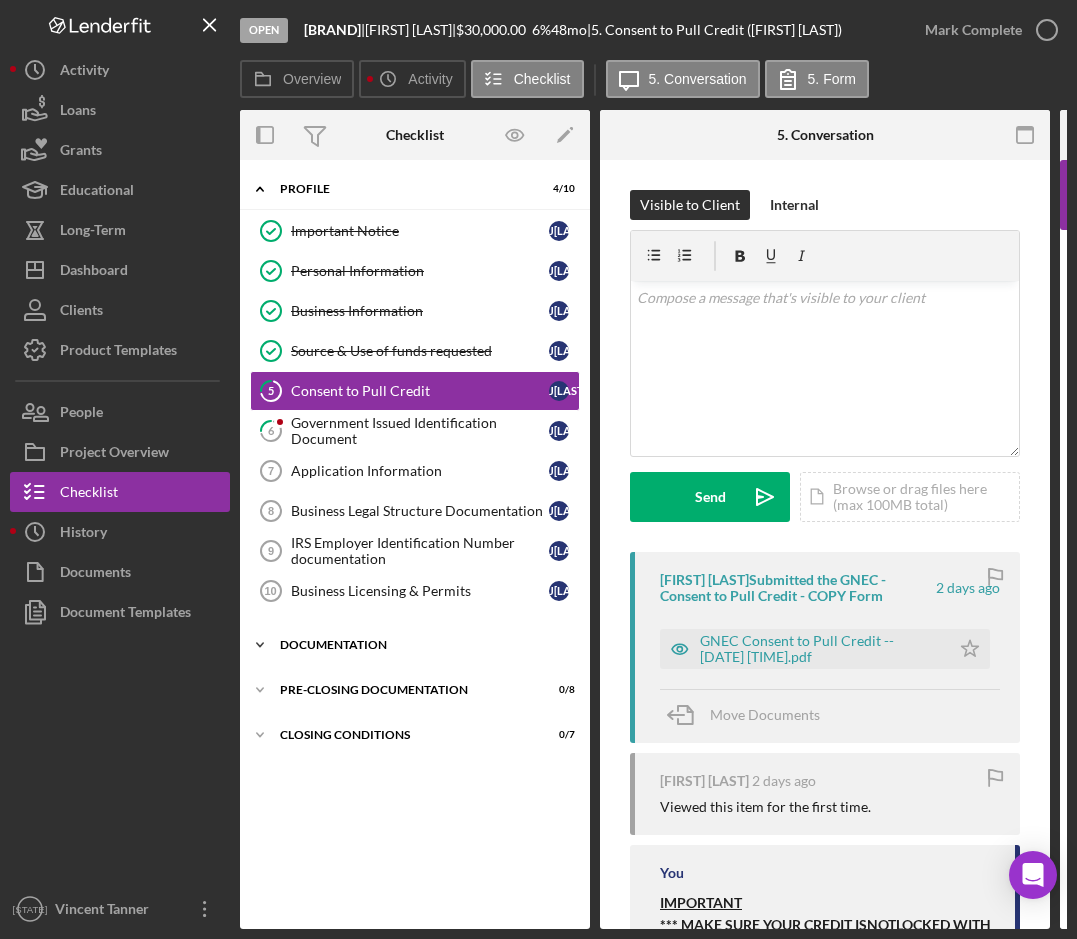 click on "Documentation" at bounding box center [422, 645] 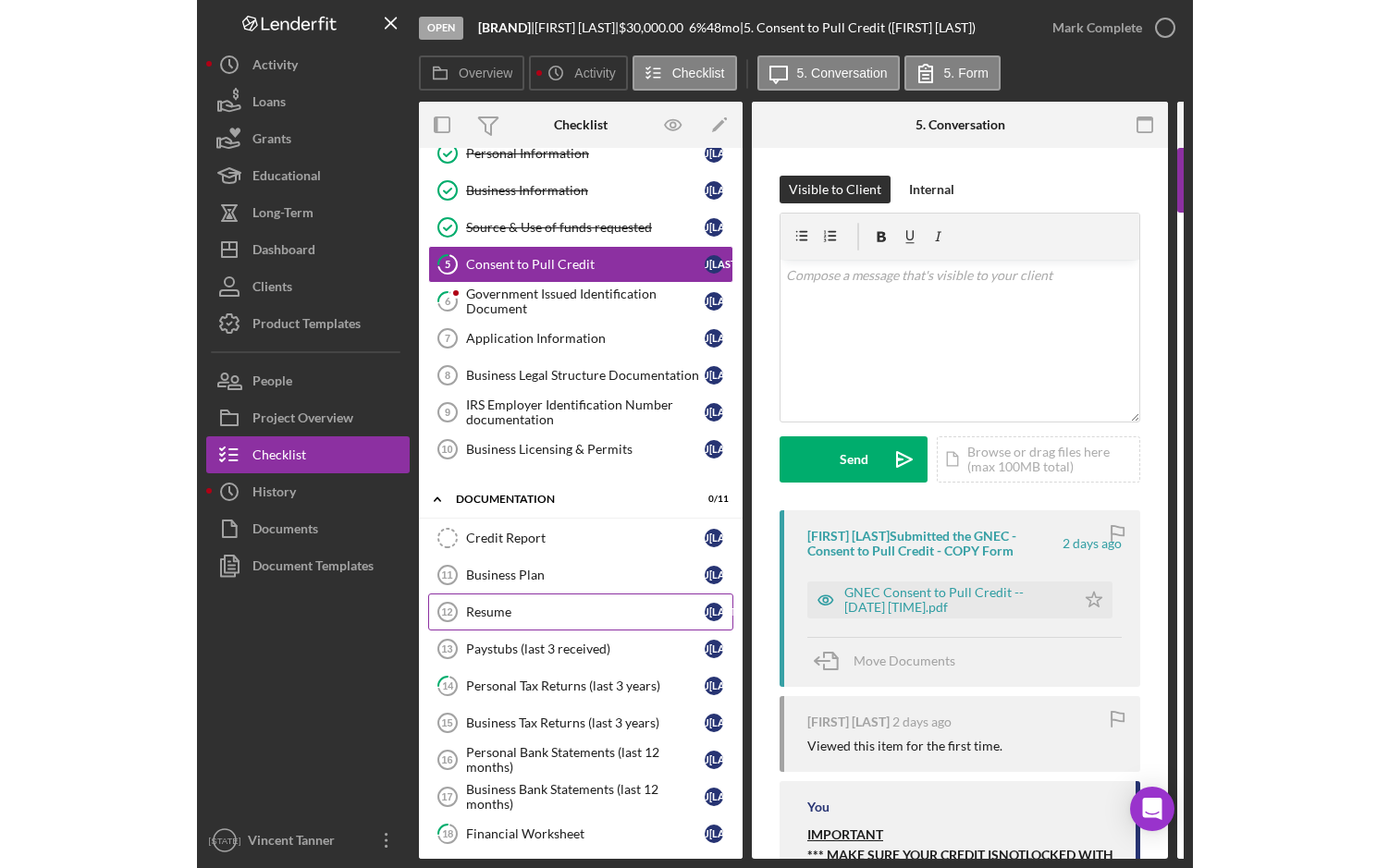 scroll, scrollTop: 185, scrollLeft: 0, axis: vertical 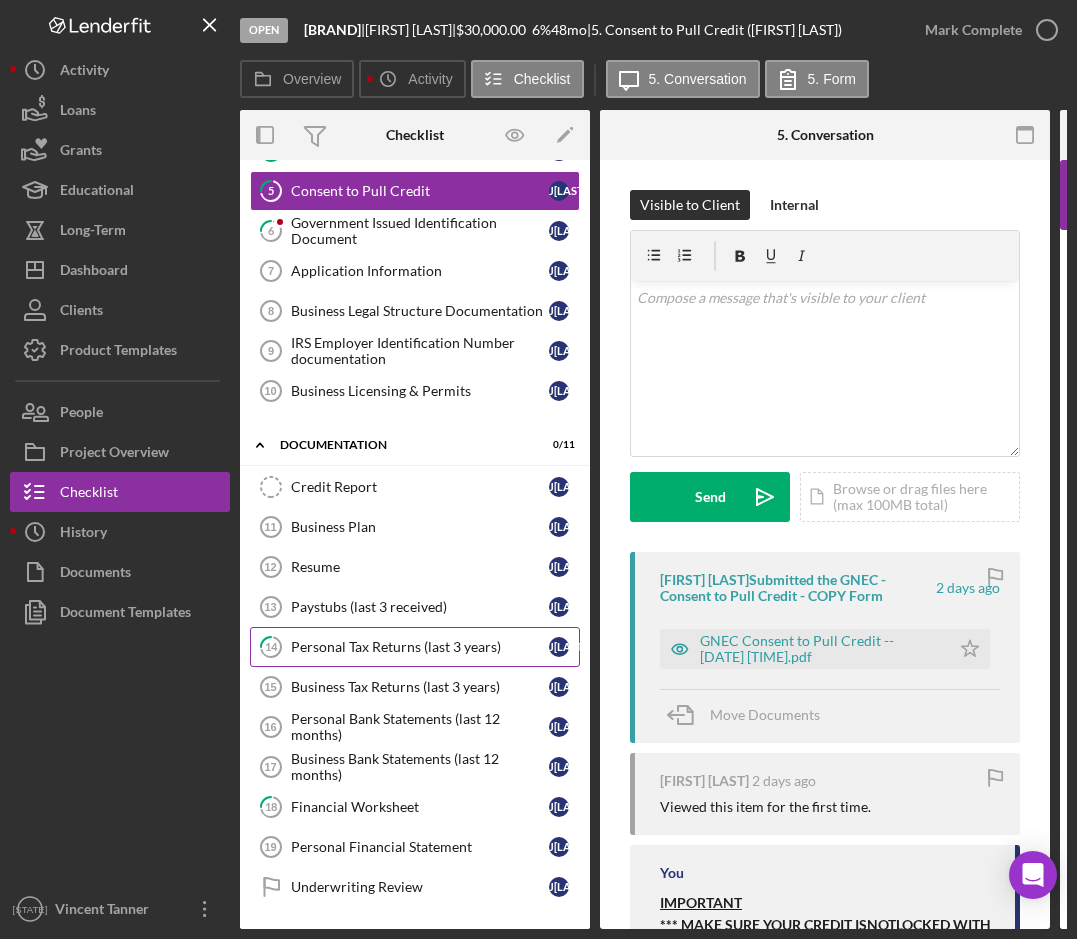 click on "14 Personal Tax Returns (last 3 years) [FIRST] [LAST]" at bounding box center (415, 647) 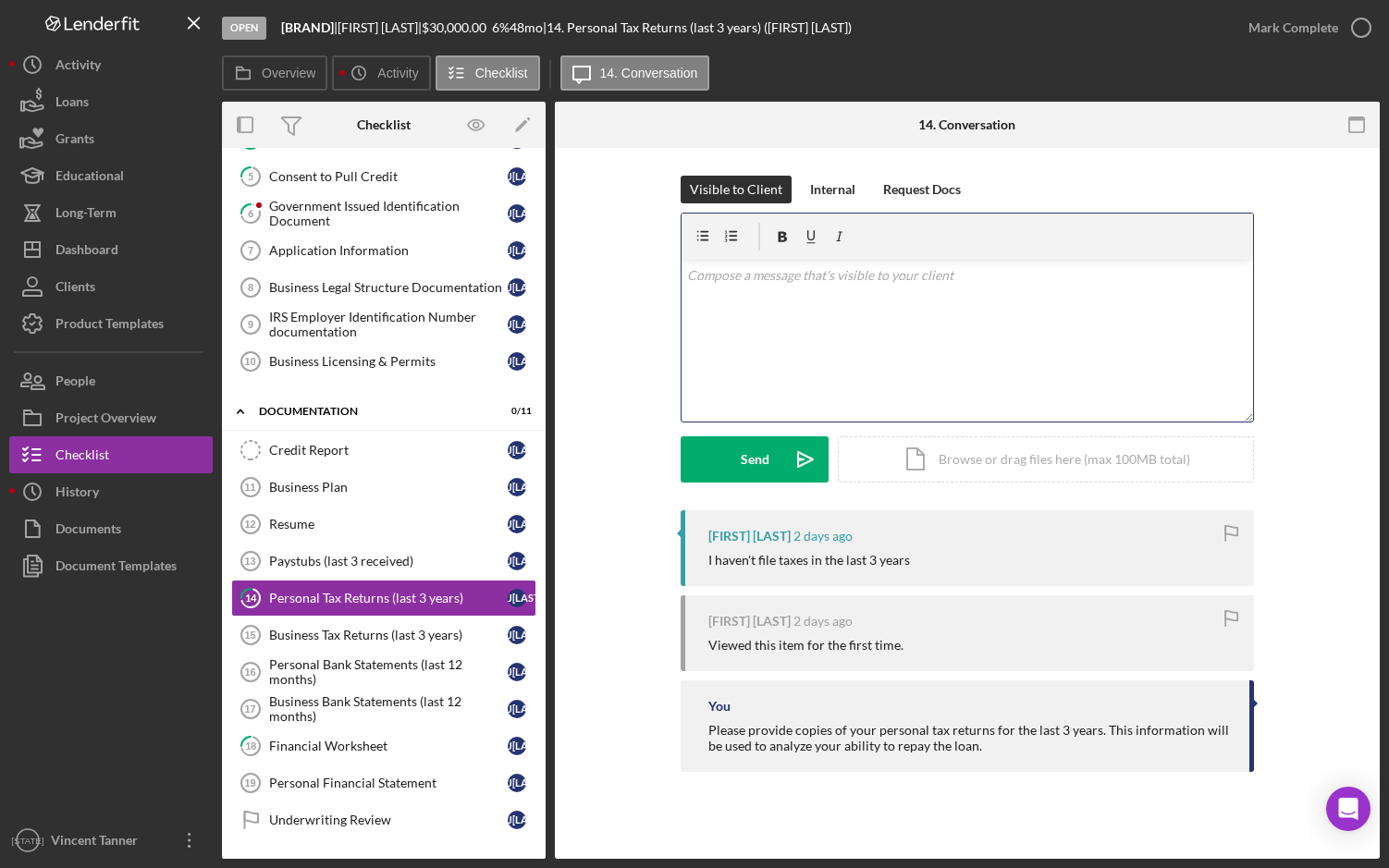 click on "v Color teal Color pink Remove color Add row above Add row below Add column before Add column after Merge cells Split cells Remove column Remove row Remove table" at bounding box center [967, 340] 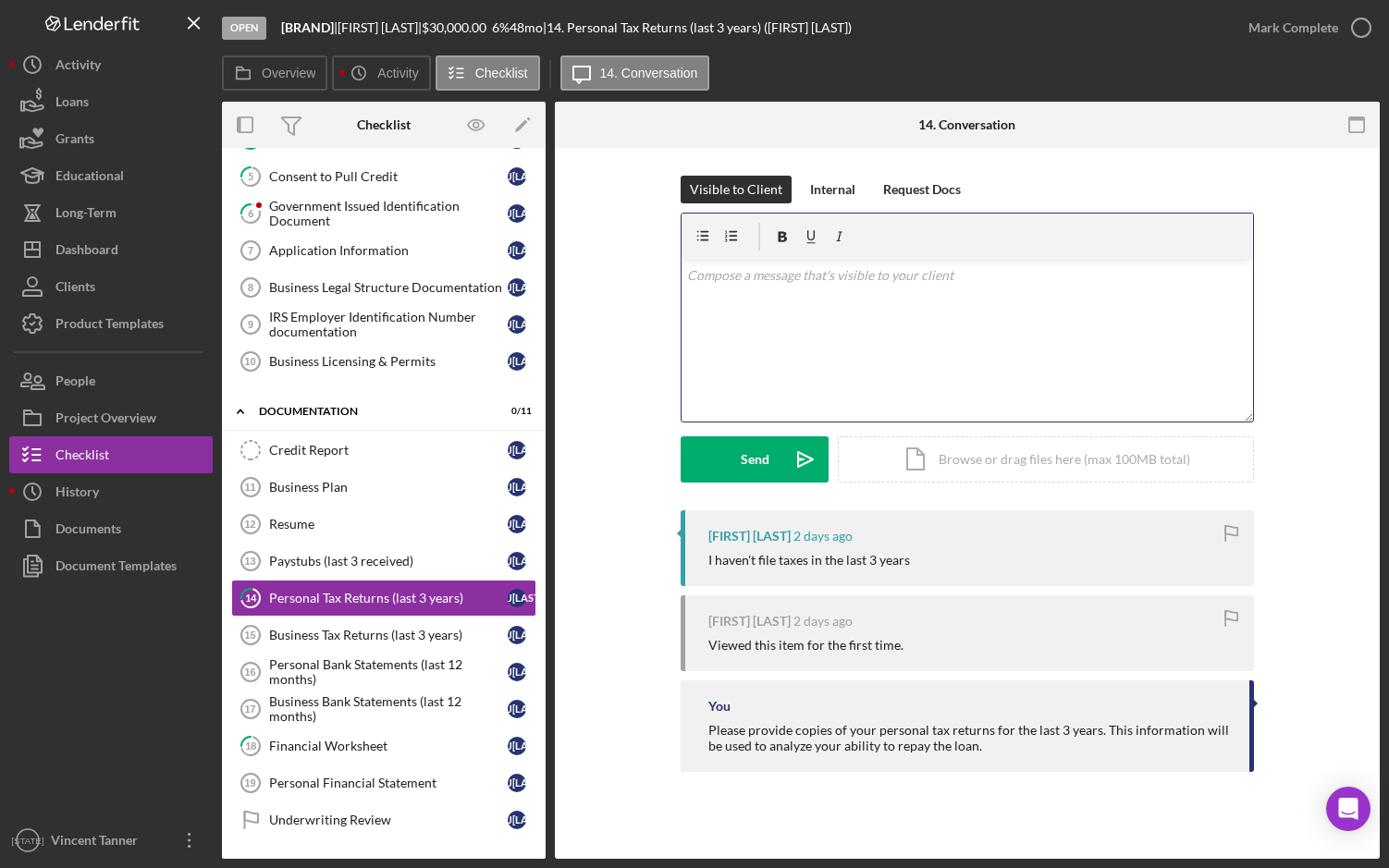 type 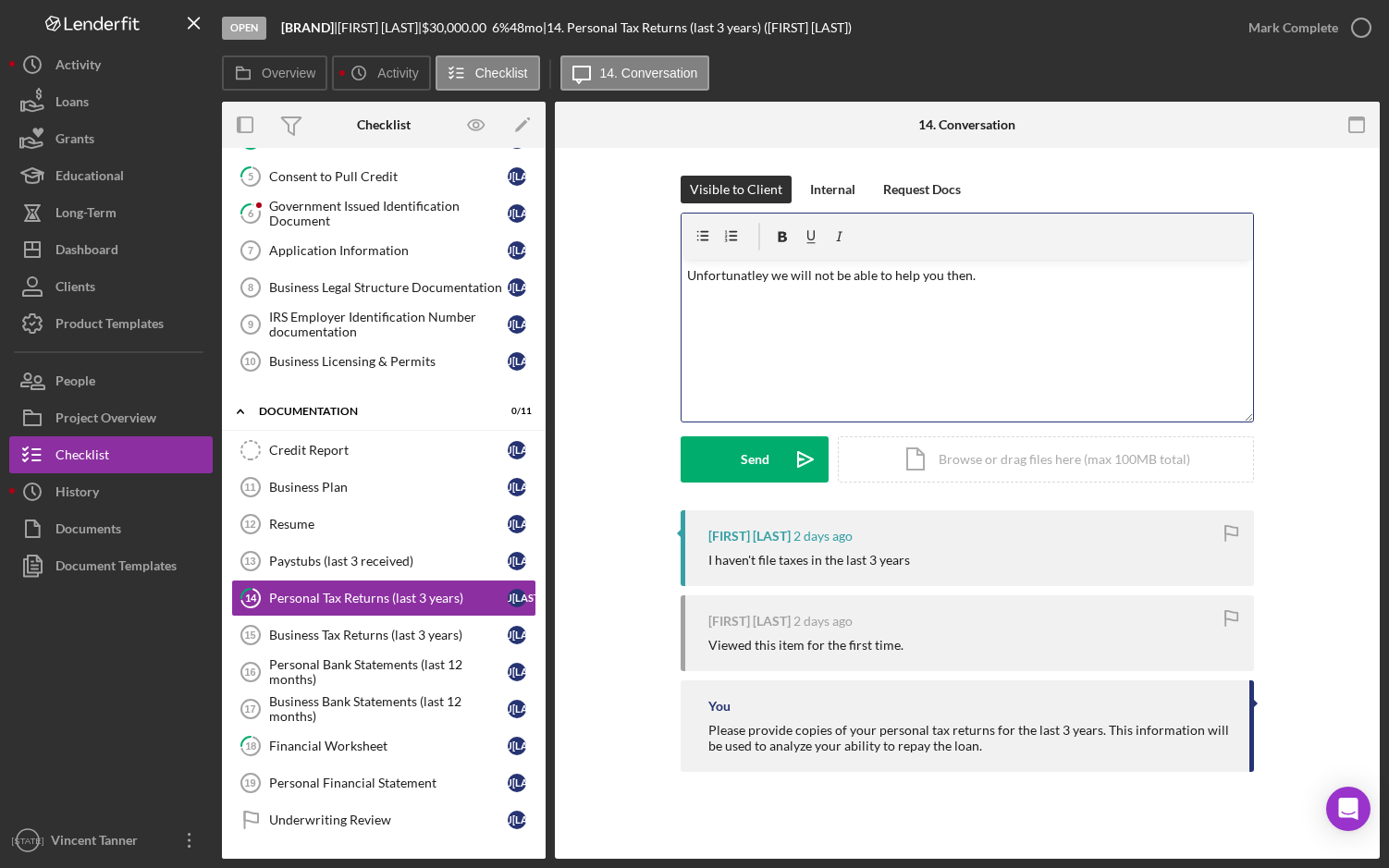 click on "Unfortunatley we will not be able to help you then." at bounding box center (967, 275) 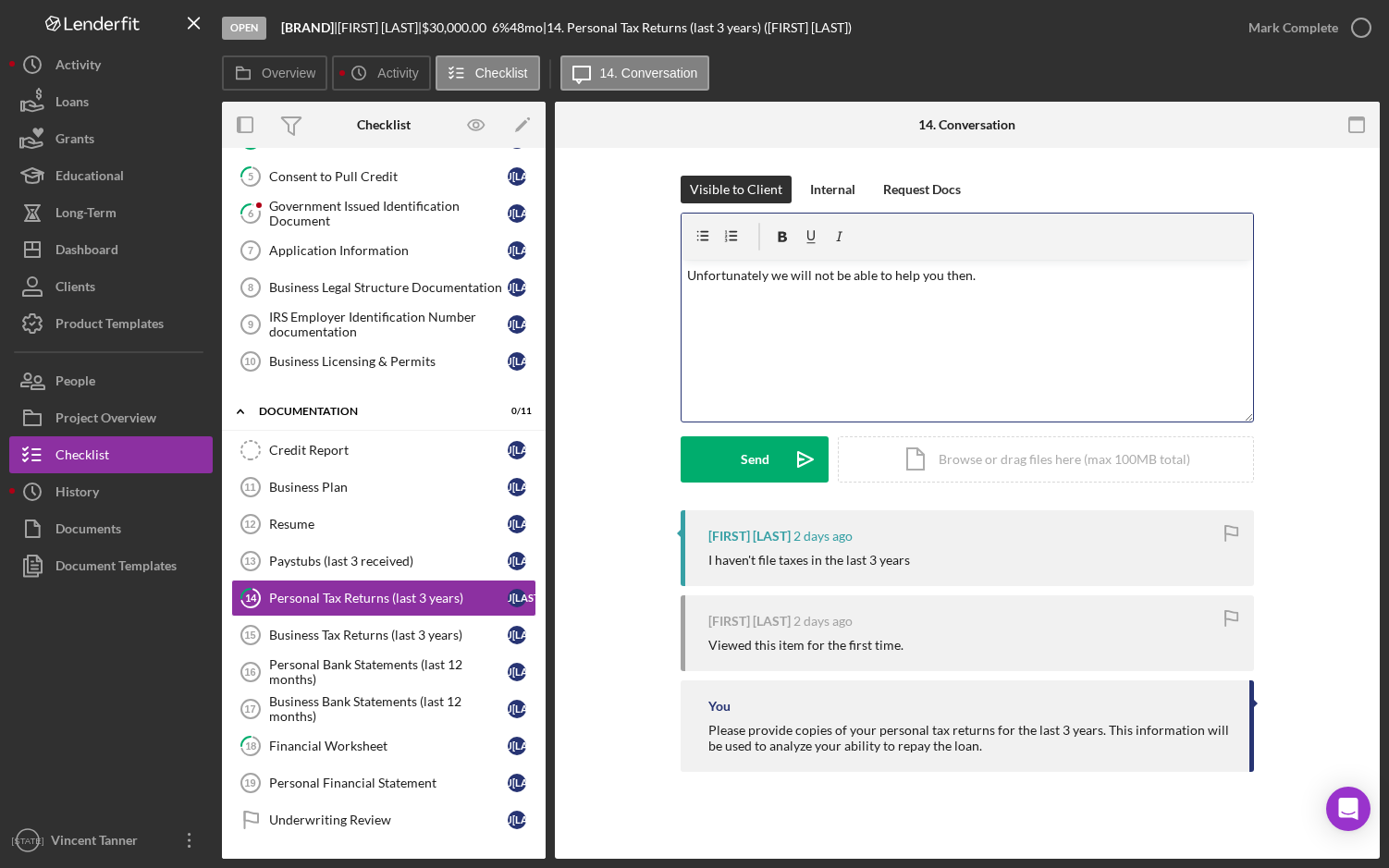 click on "v Color teal Color pink Remove color Add row above Add row below Add column before Add column after Merge cells Split cells Remove column Remove row Remove table Unfortunately we will not be able to help you then." at bounding box center (967, 340) 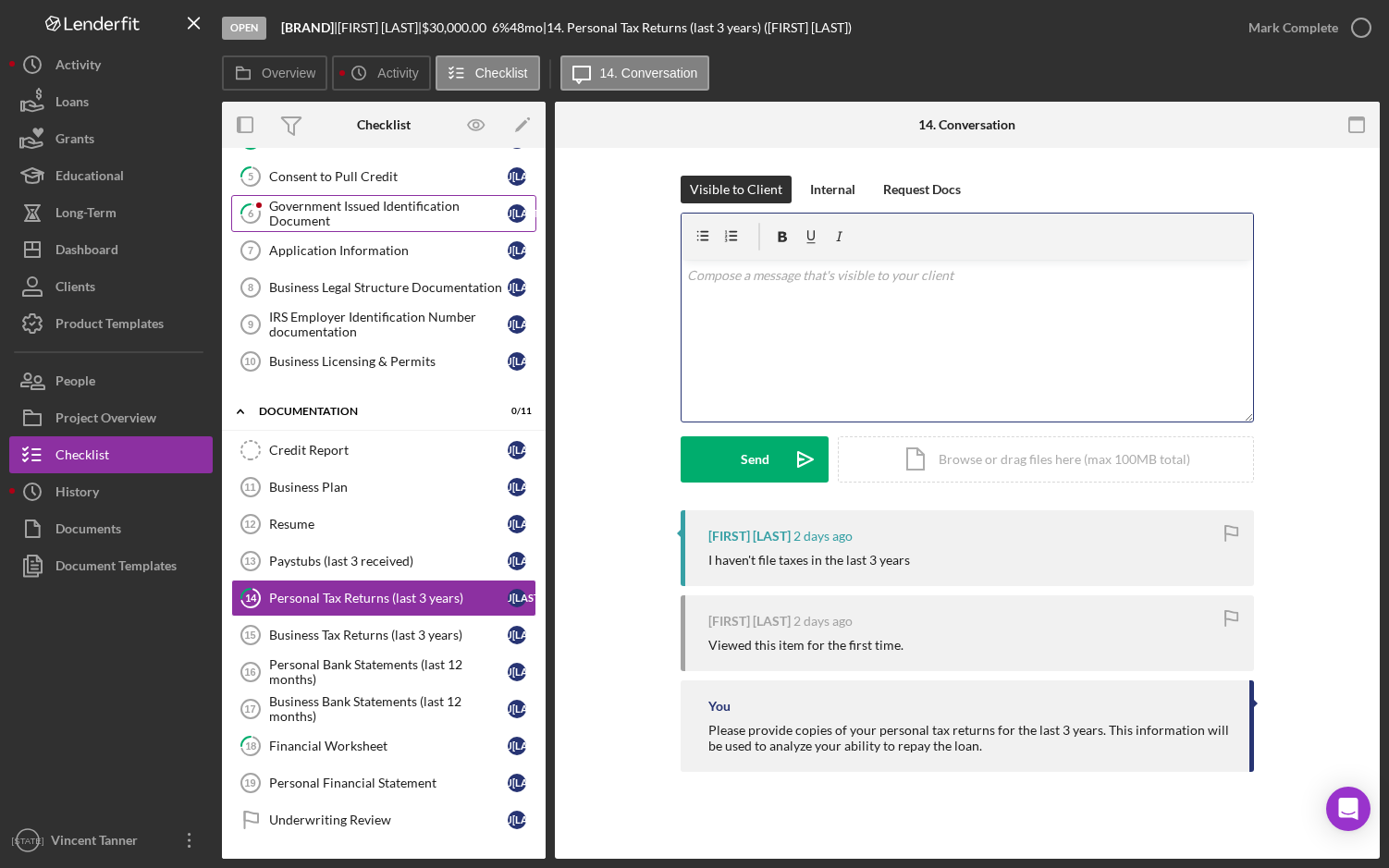 click on "Government Issued Identification Document" at bounding box center [388, 214] 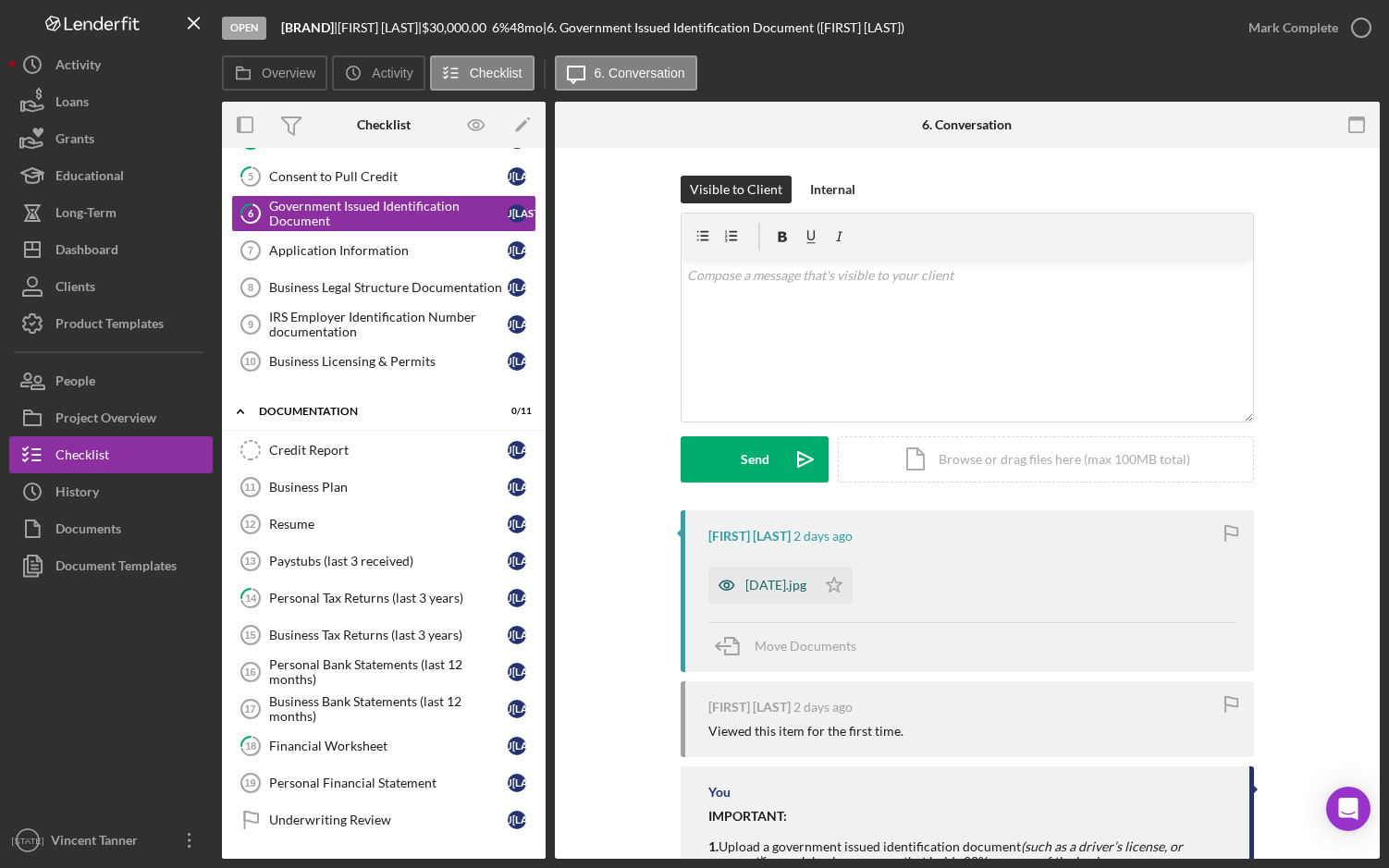 click on "[DATE].jpg" at bounding box center [776, 585] 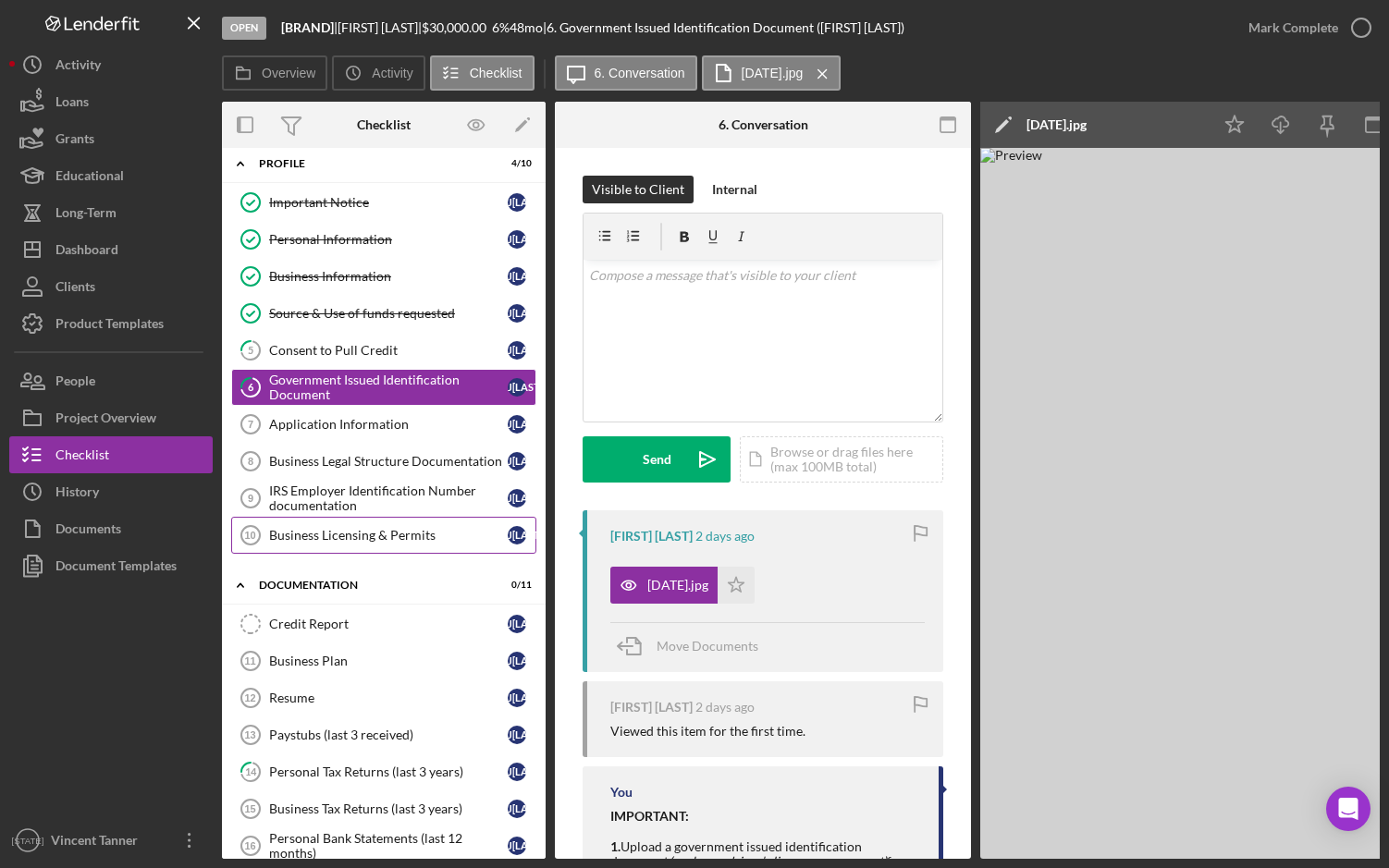 scroll, scrollTop: 0, scrollLeft: 0, axis: both 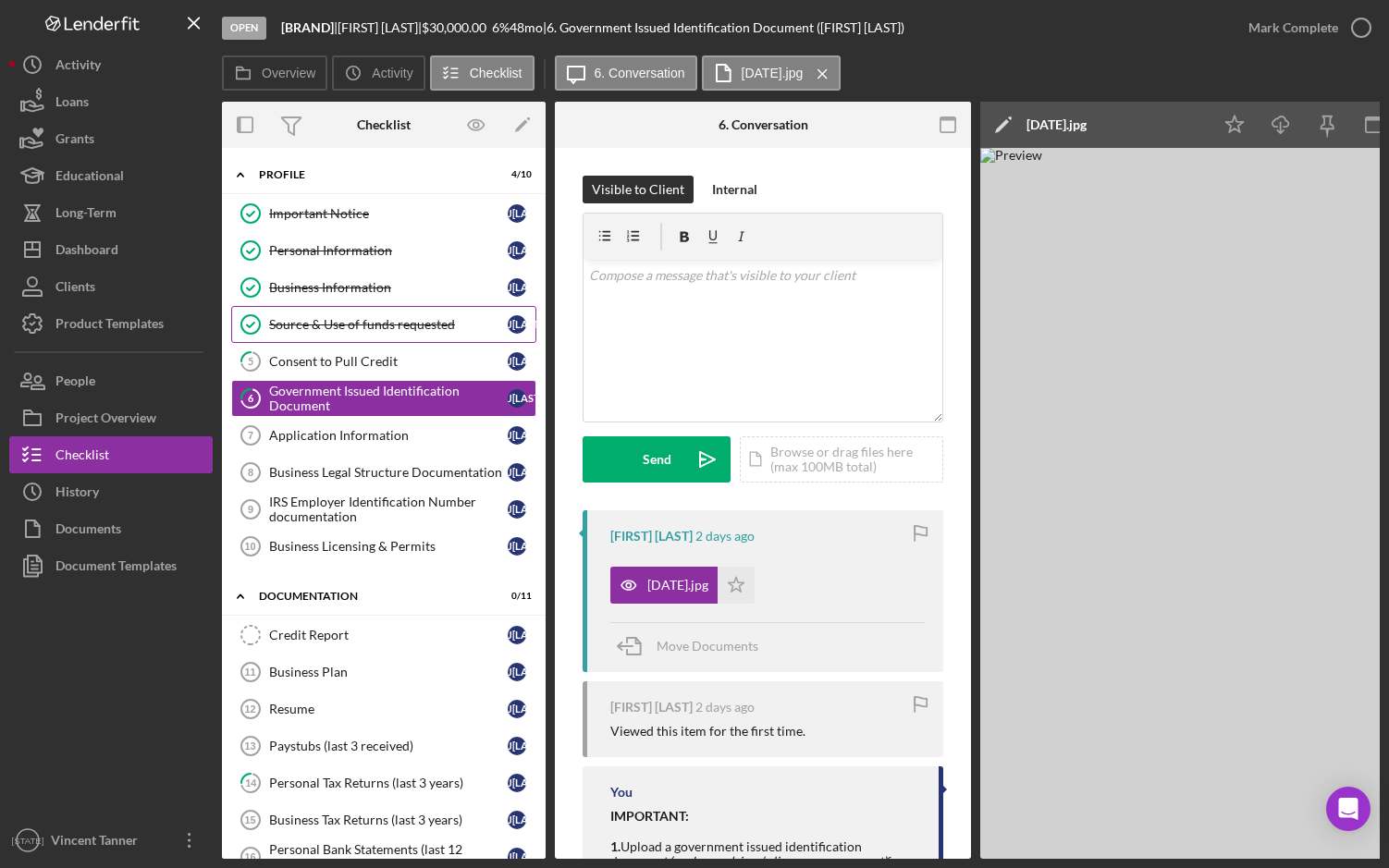 click on "Source & Use of funds requested" at bounding box center [388, 324] 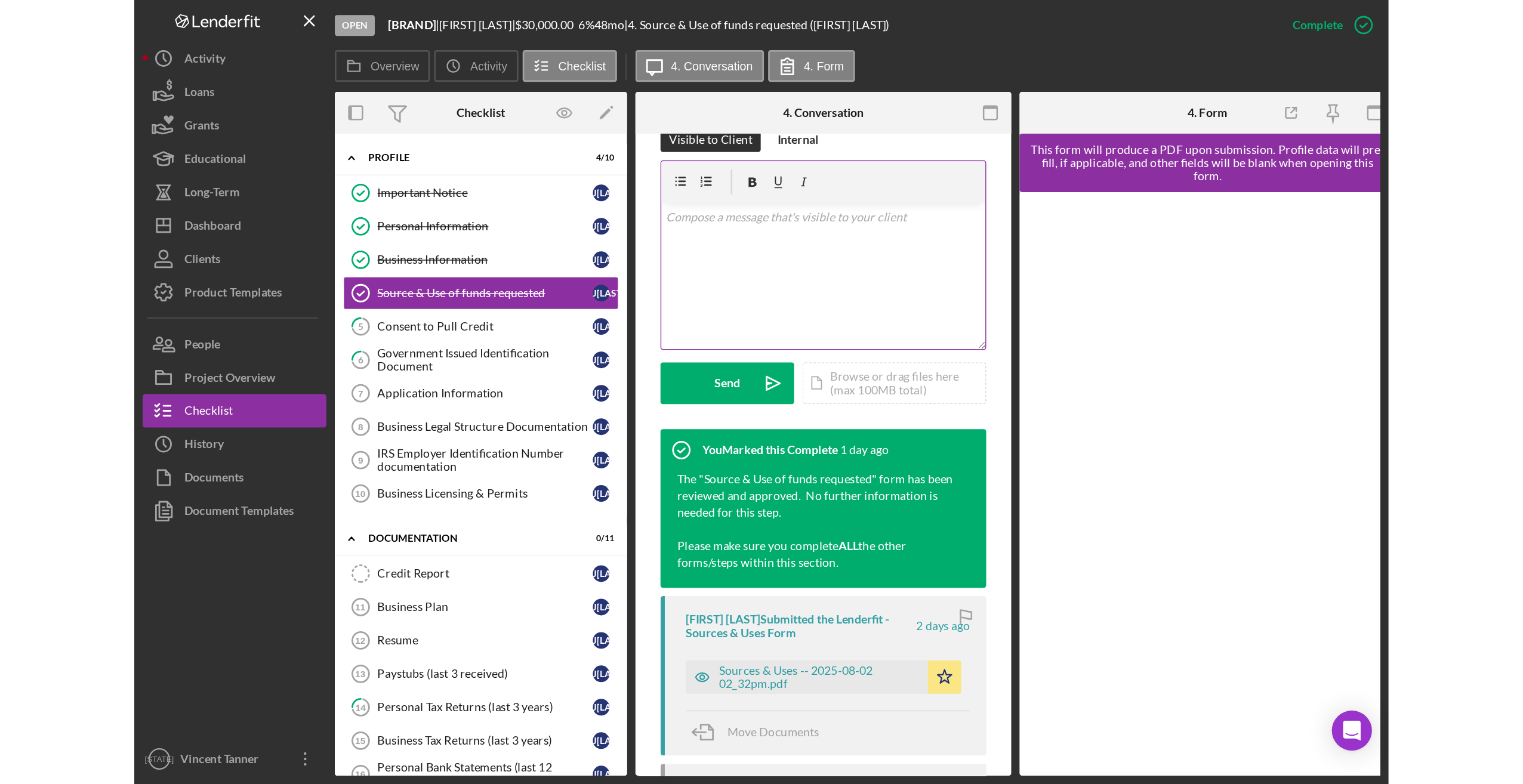 scroll, scrollTop: 407, scrollLeft: 0, axis: vertical 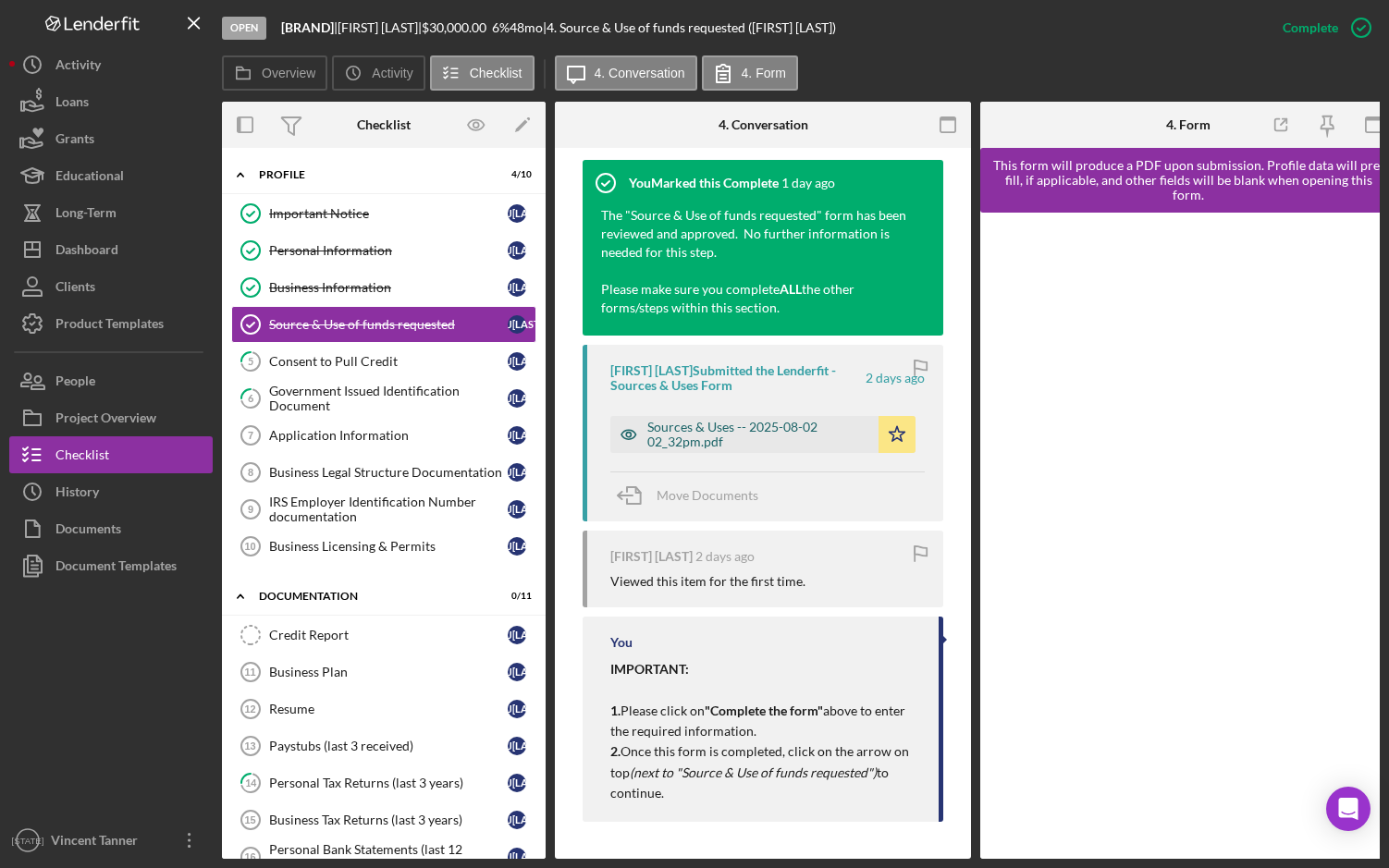 click on "Sources & Uses -- 2025-08-02 02_32pm.pdf" at bounding box center (758, 434) 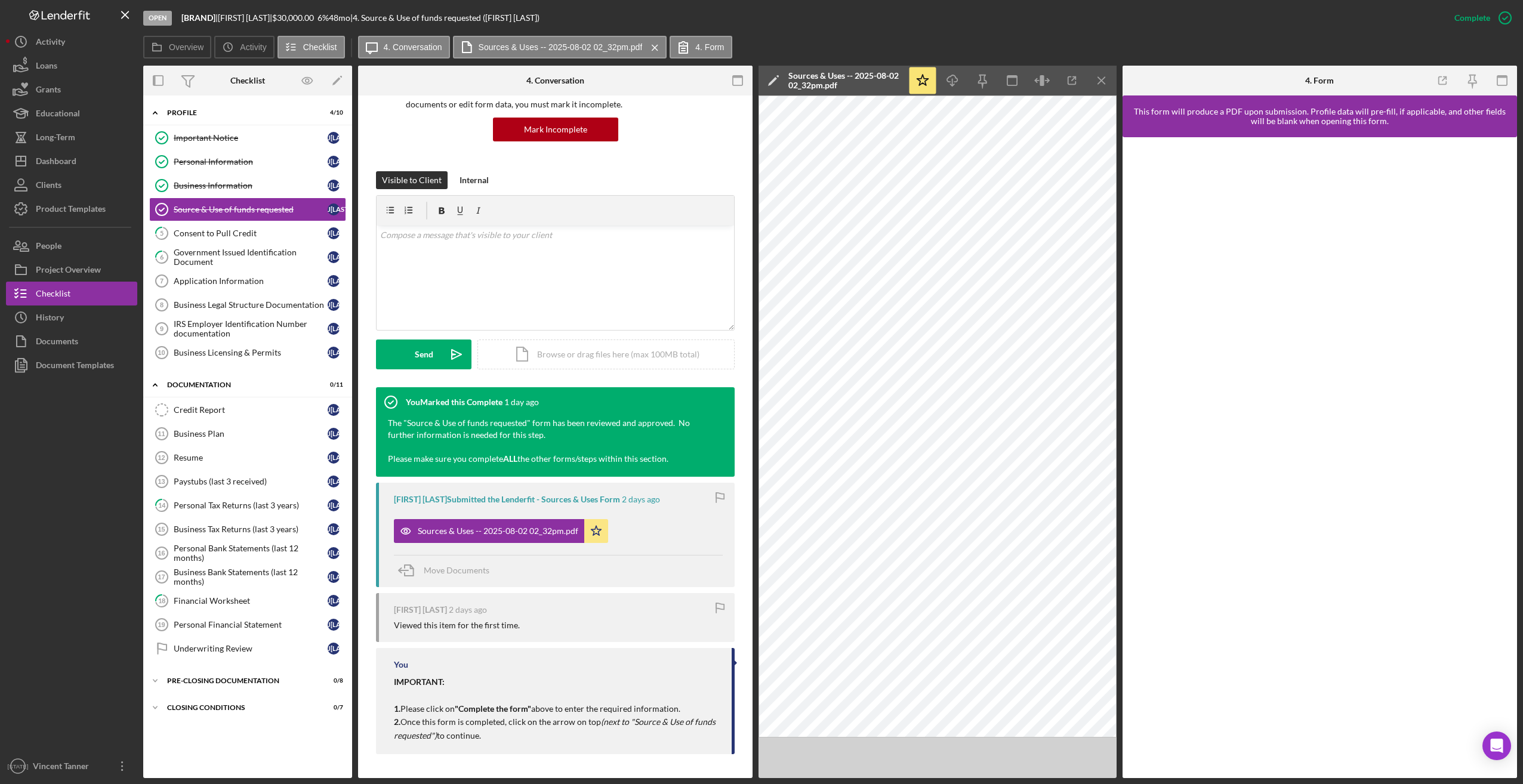 scroll, scrollTop: 106, scrollLeft: 0, axis: vertical 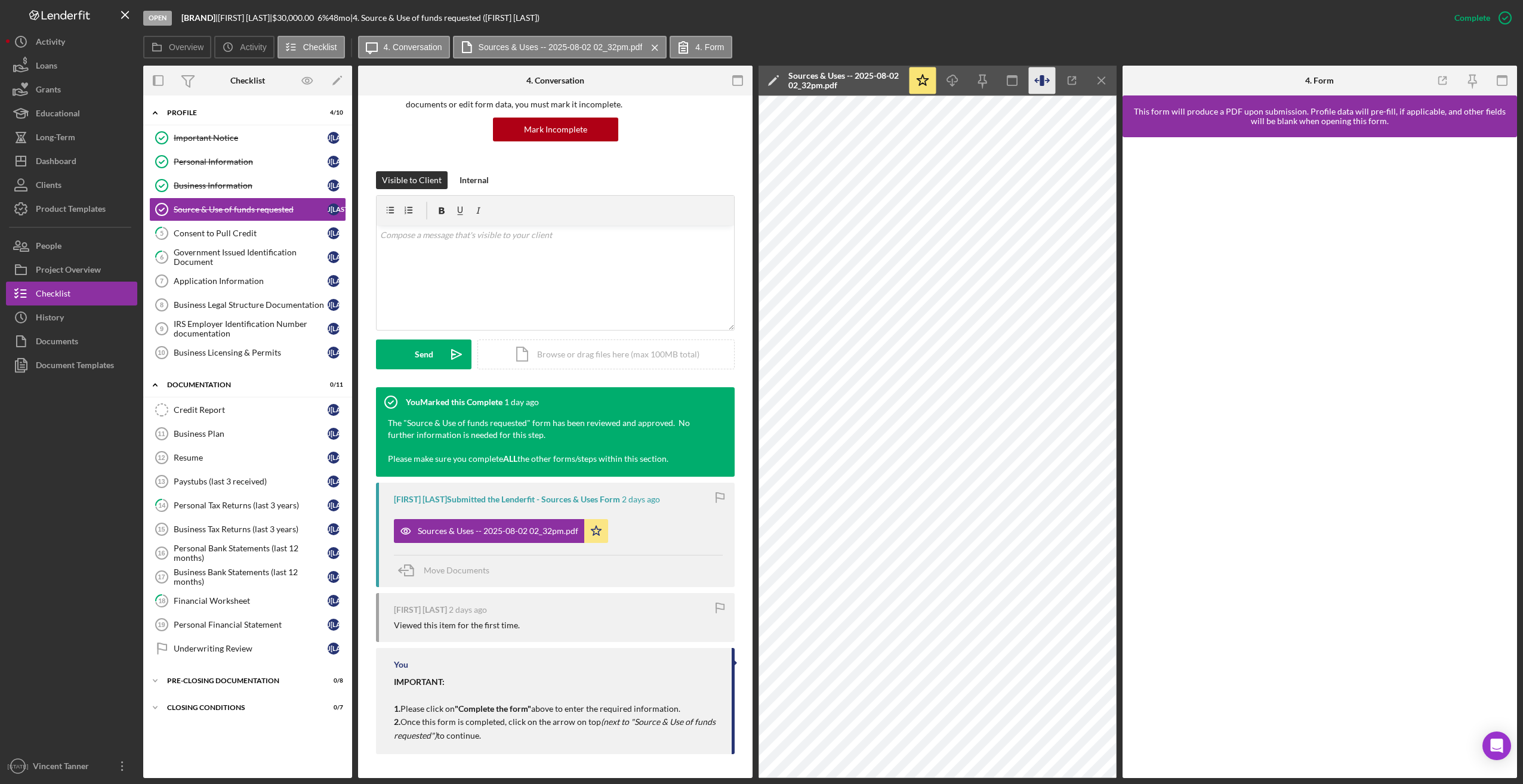 click 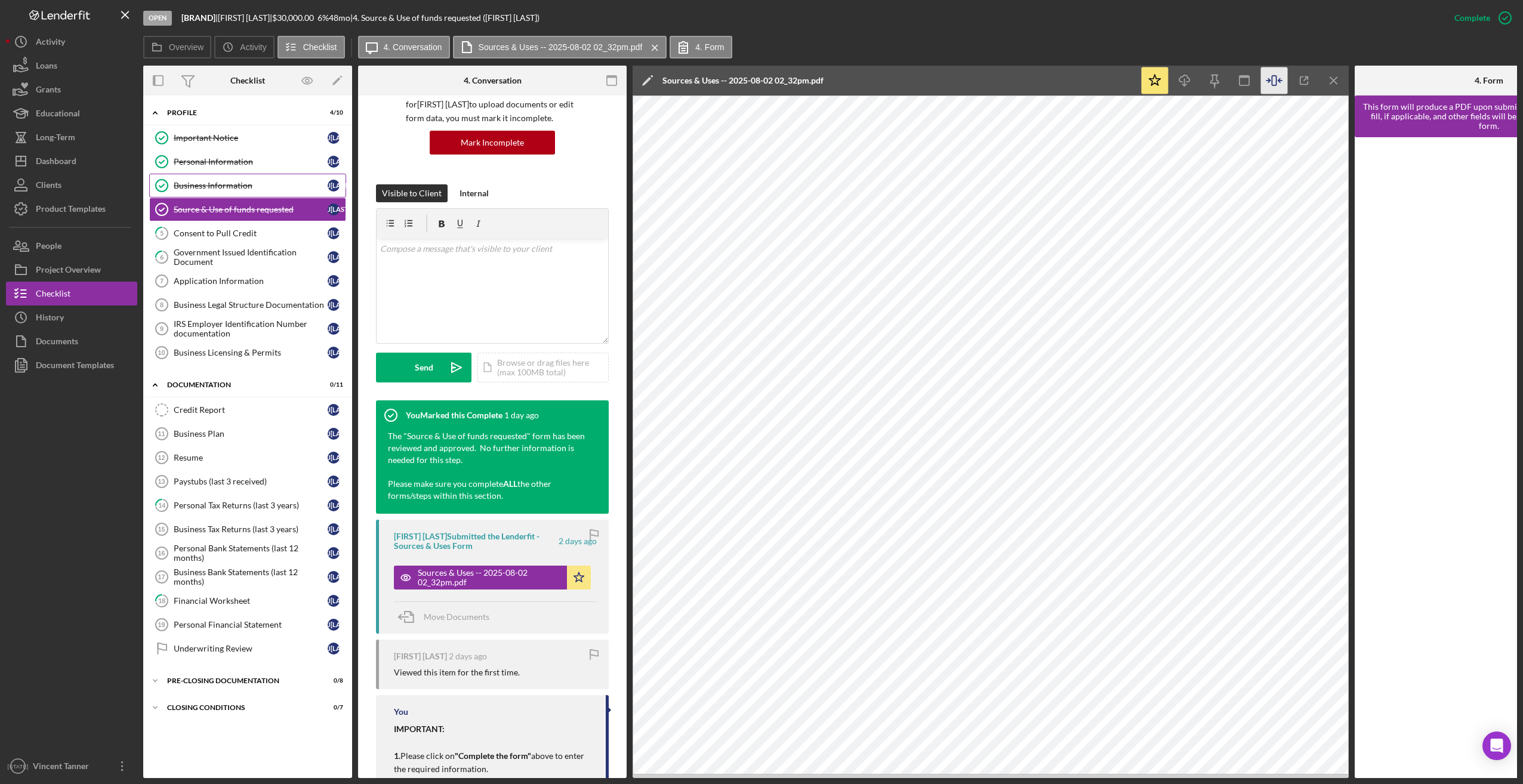 click on "Business Information" at bounding box center (251, 186) 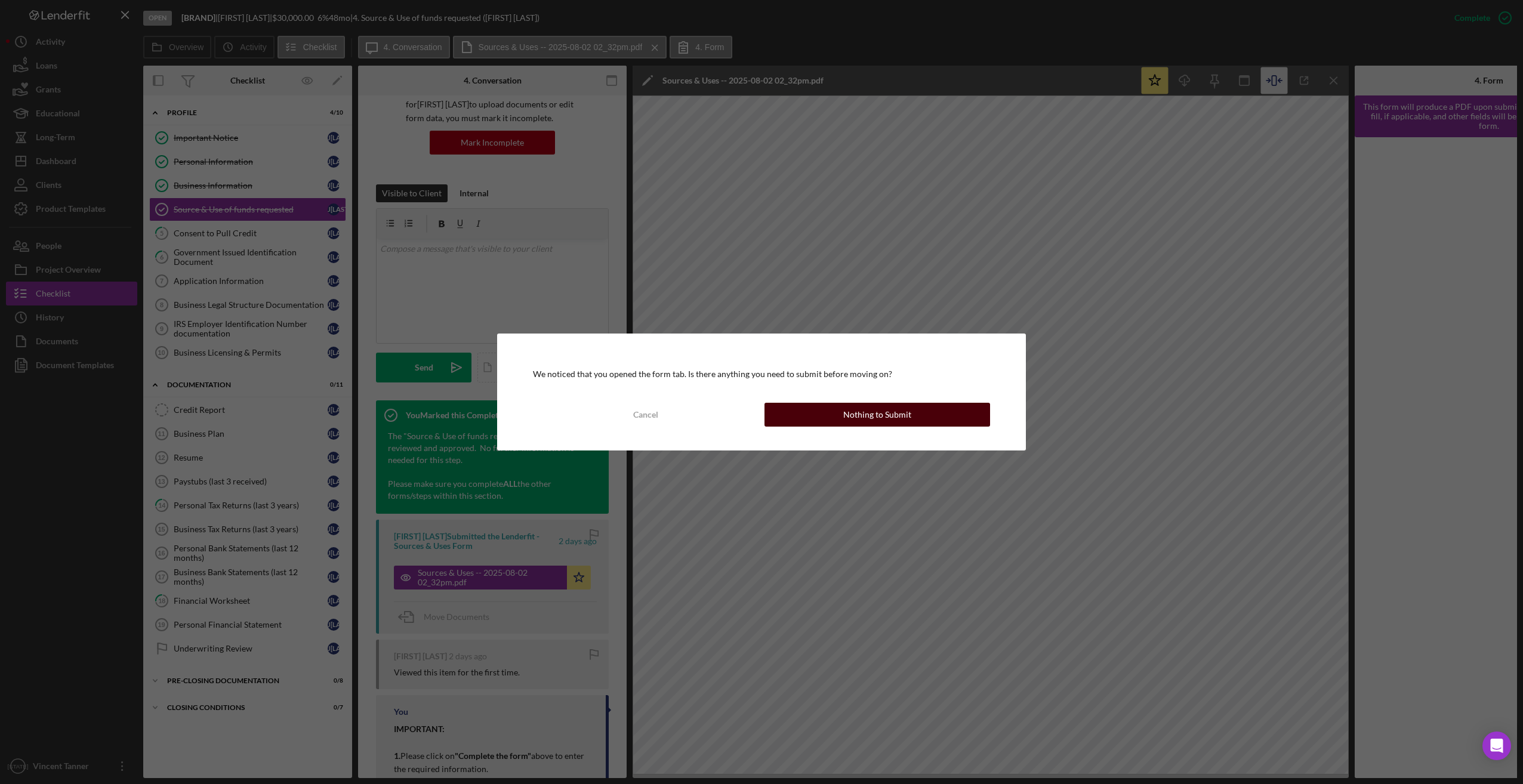 click on "Nothing to Submit" at bounding box center [877, 415] 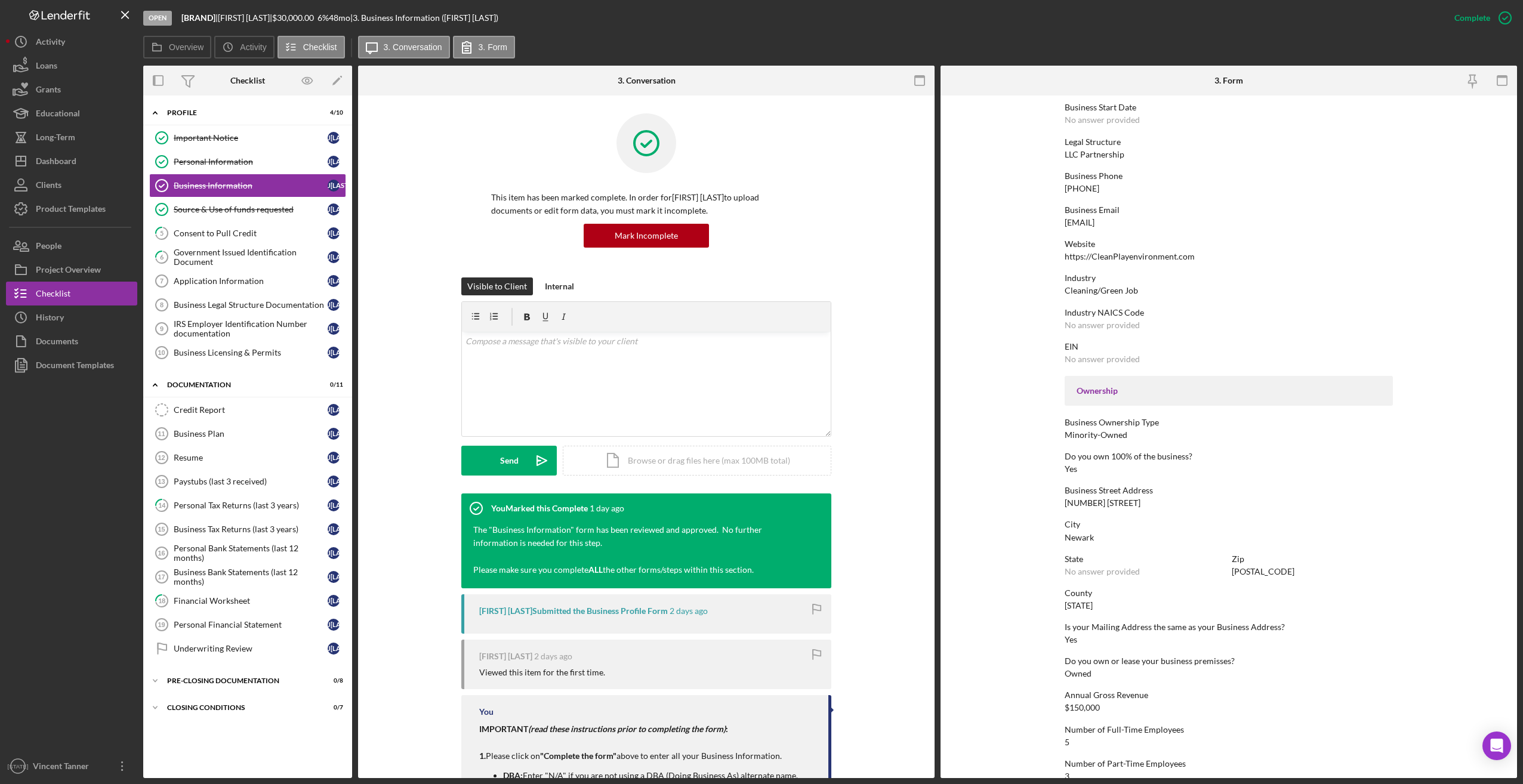 scroll, scrollTop: 217, scrollLeft: 0, axis: vertical 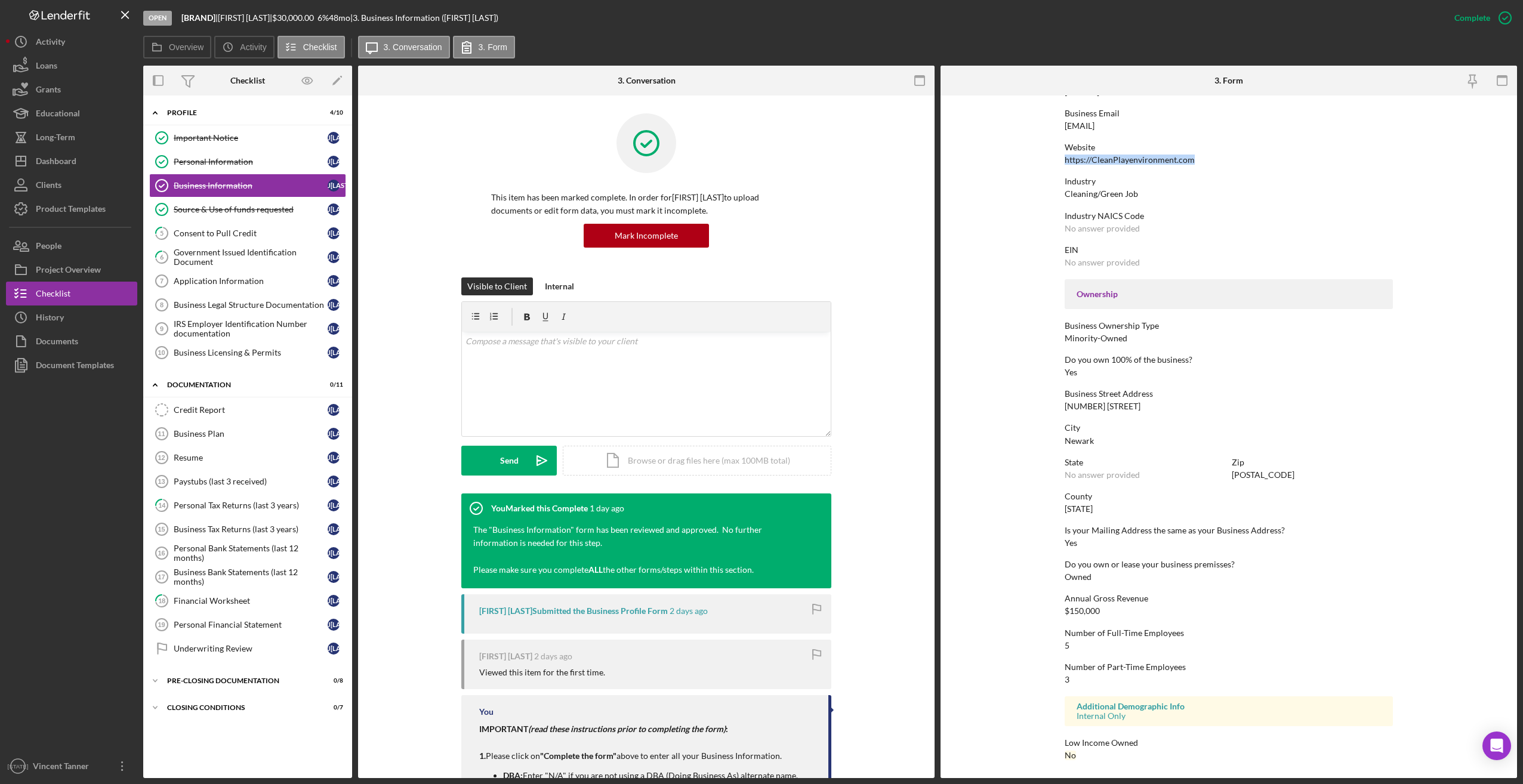 drag, startPoint x: 1203, startPoint y: 159, endPoint x: 1058, endPoint y: 159, distance: 145 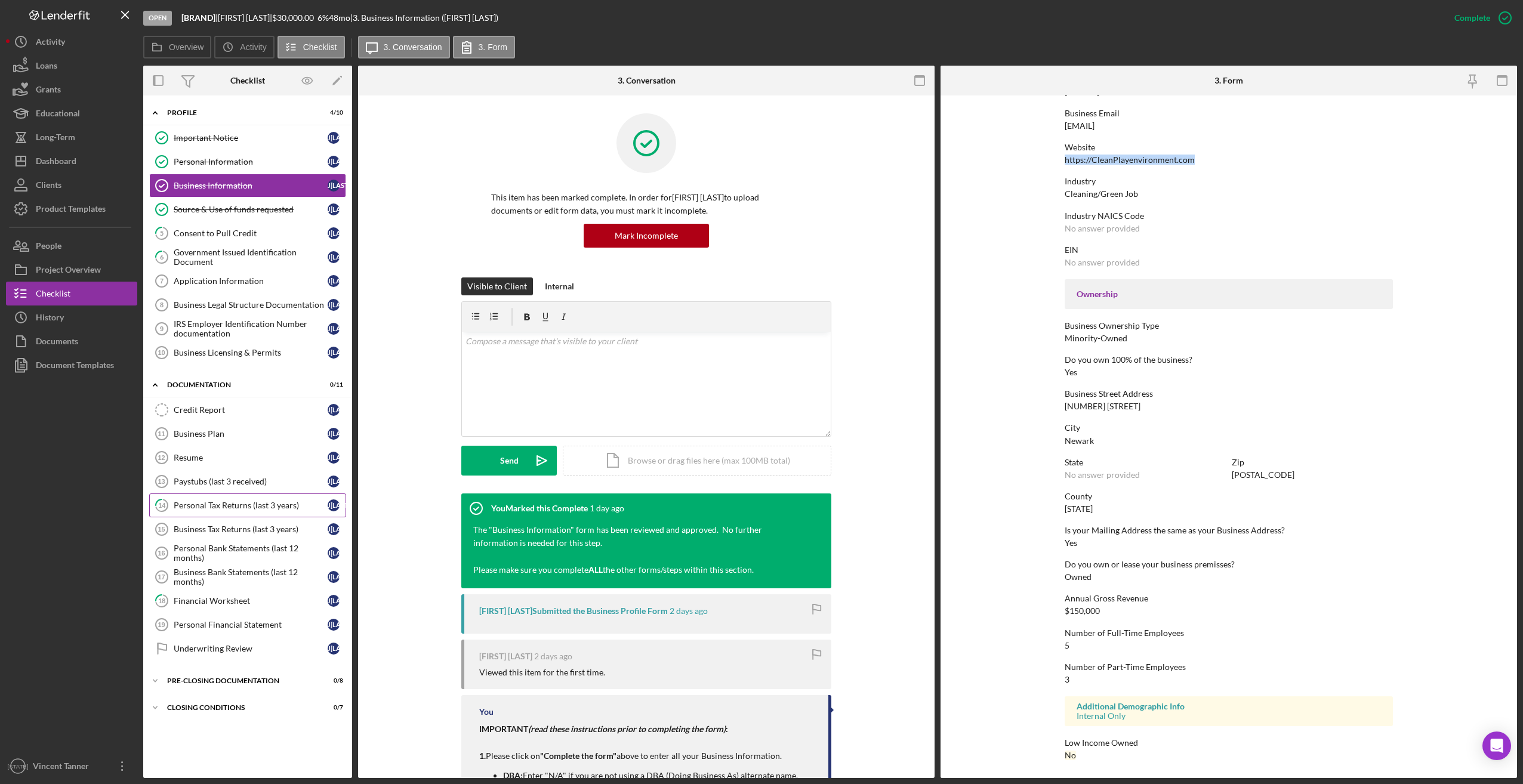 click on "Personal Tax Returns (last 3 years)" at bounding box center [251, 505] 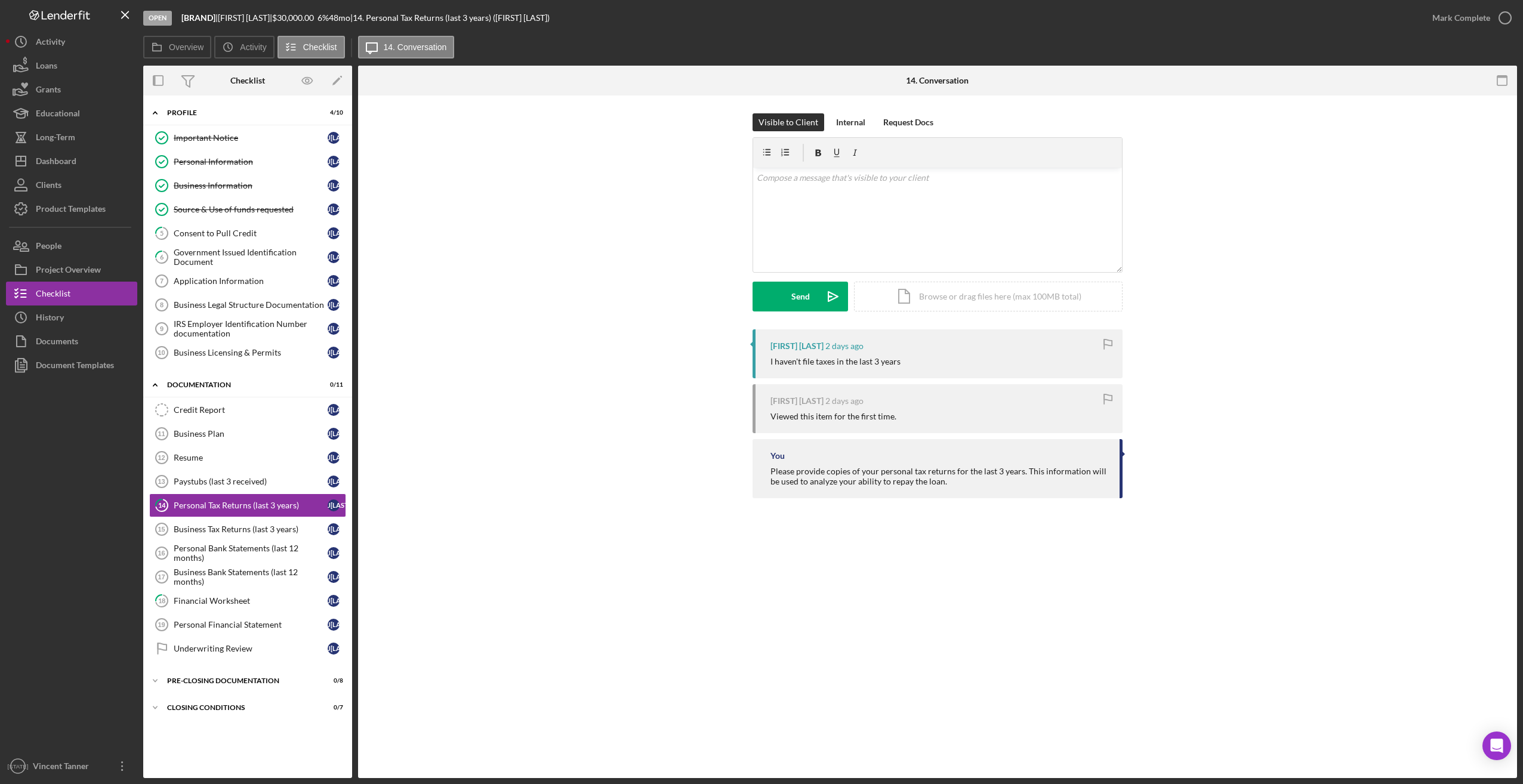 drag, startPoint x: 927, startPoint y: 361, endPoint x: 762, endPoint y: 362, distance: 165.00303 